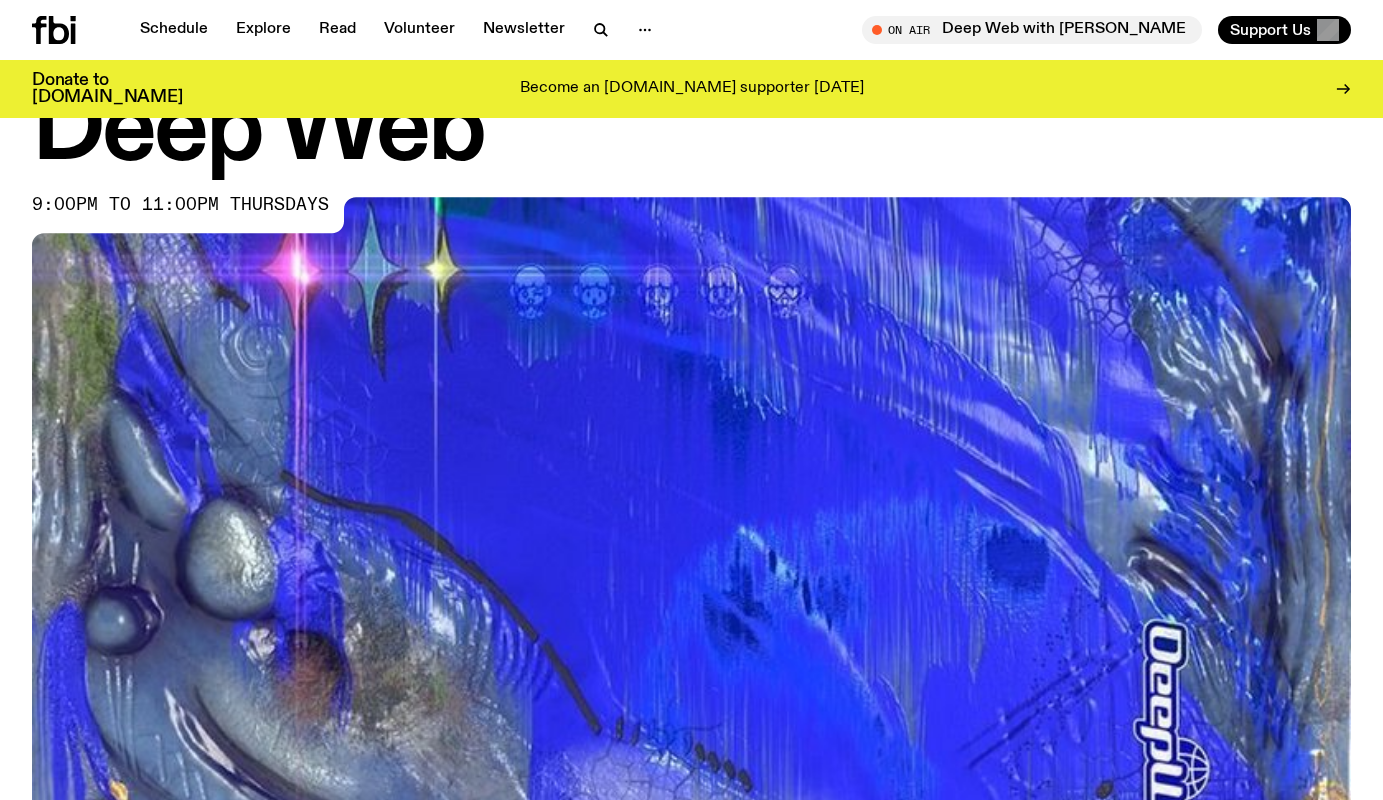 scroll, scrollTop: 0, scrollLeft: 0, axis: both 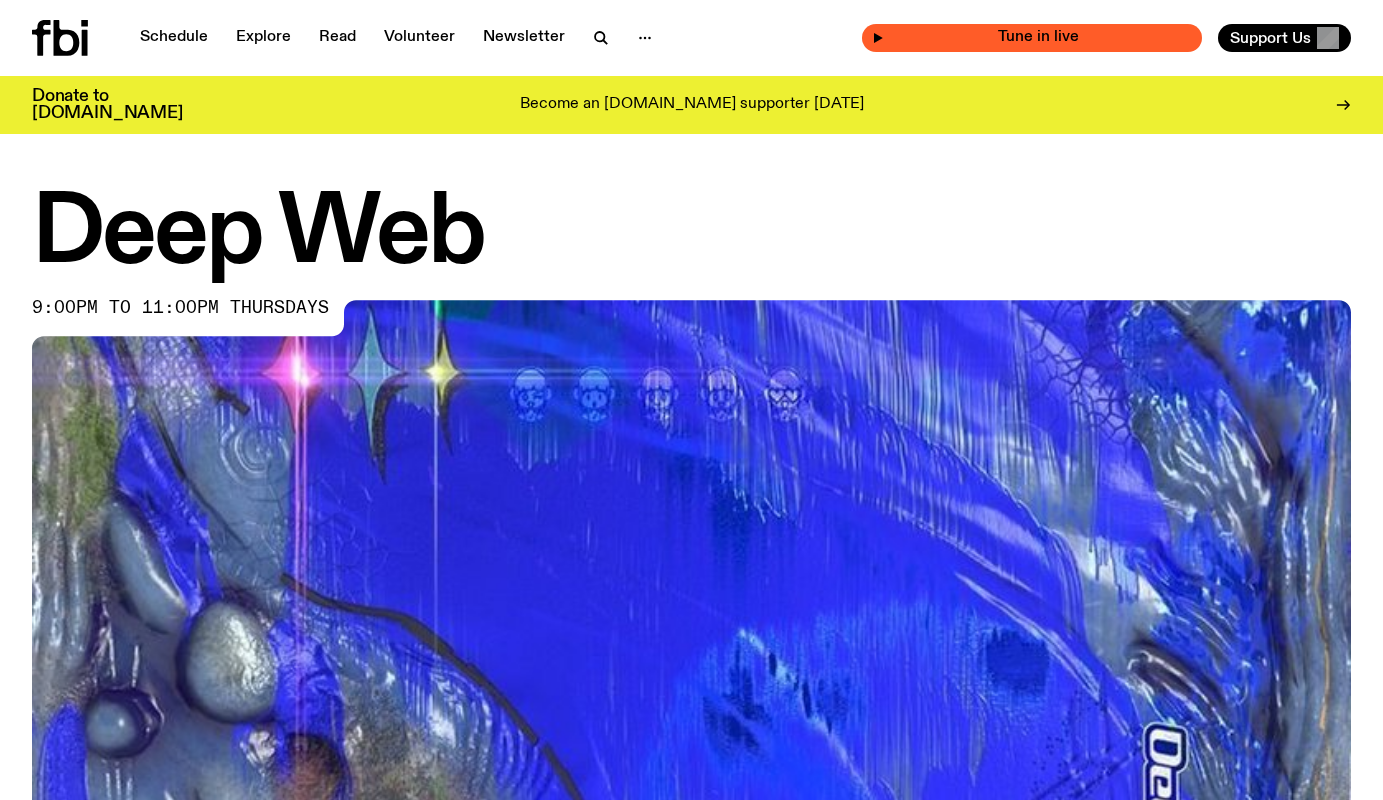 click on "Tune in live" at bounding box center [1038, 37] 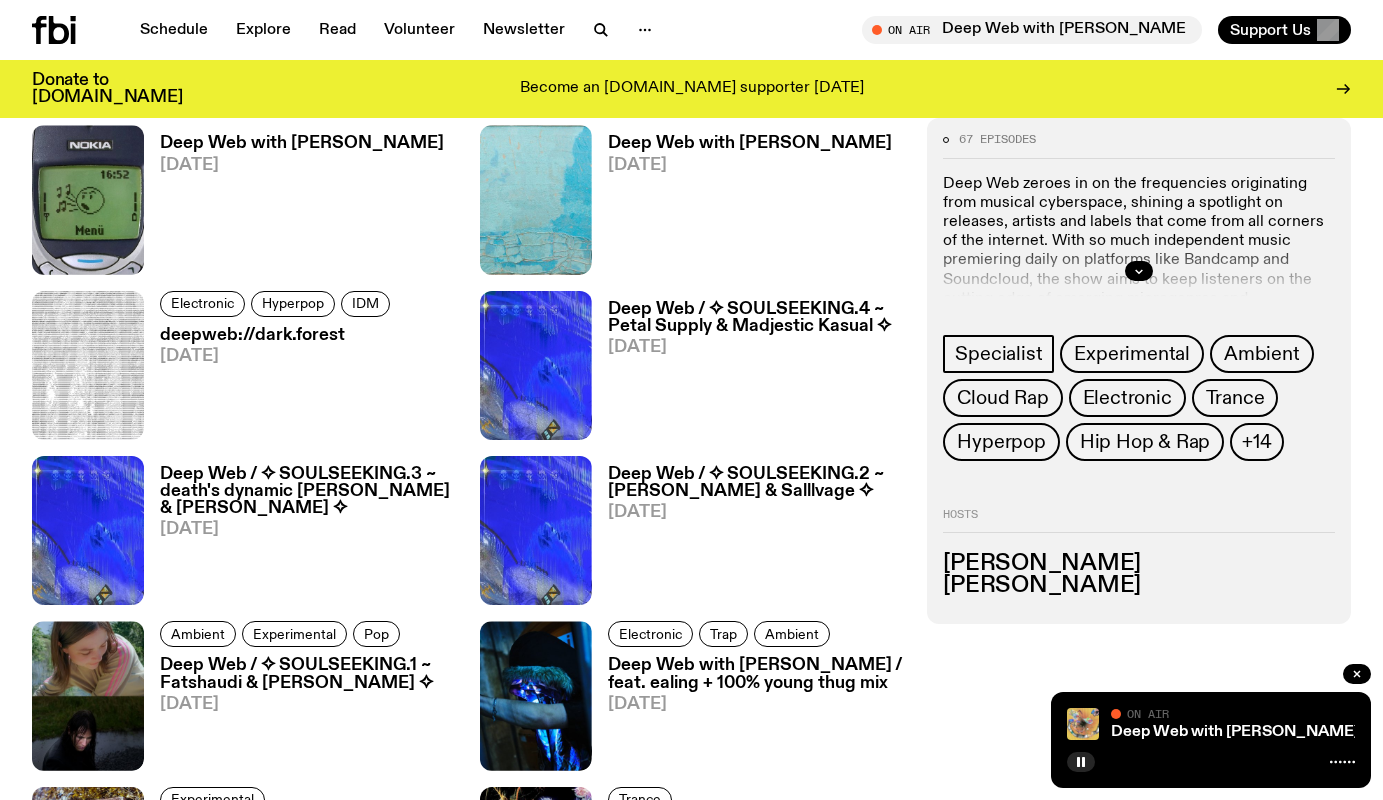 scroll, scrollTop: 1836, scrollLeft: 0, axis: vertical 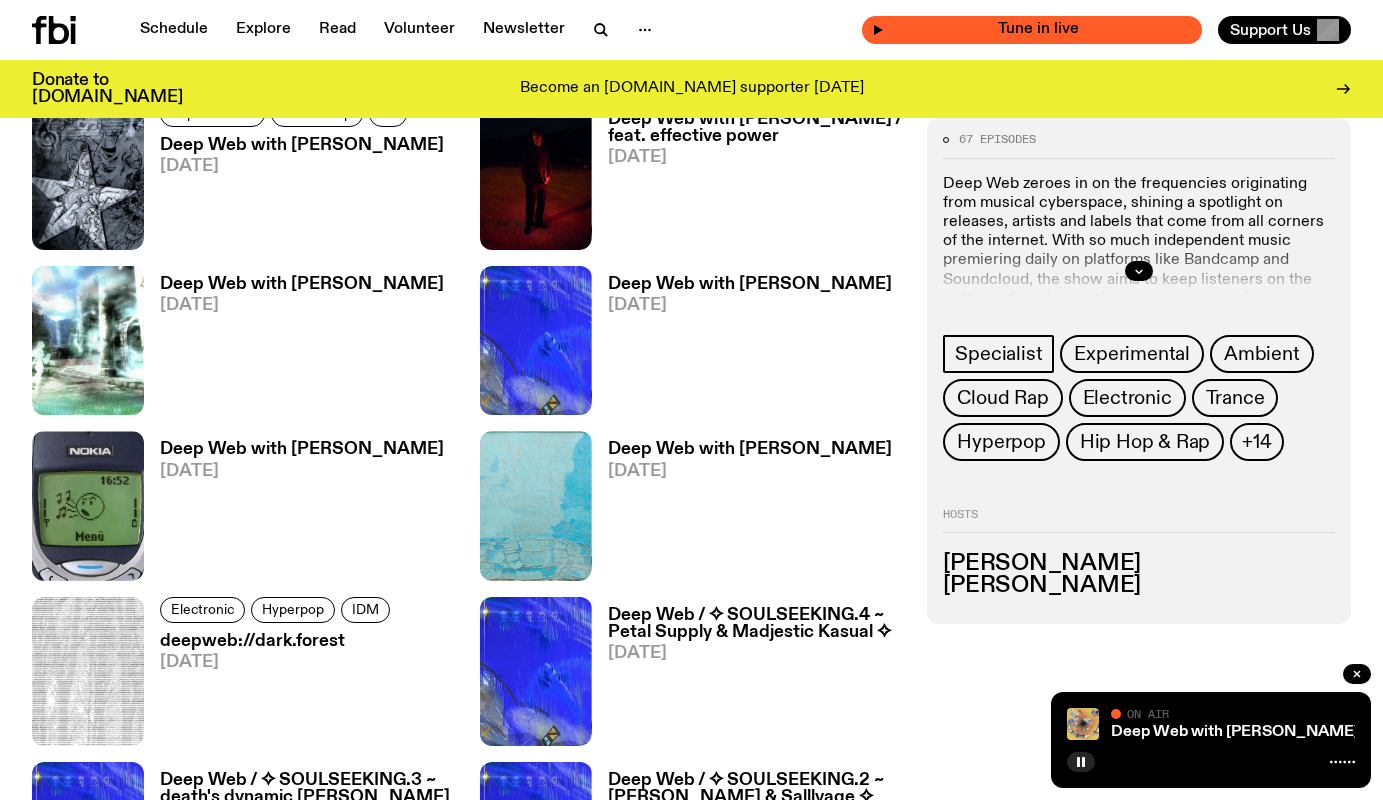 click on "Tune in live" 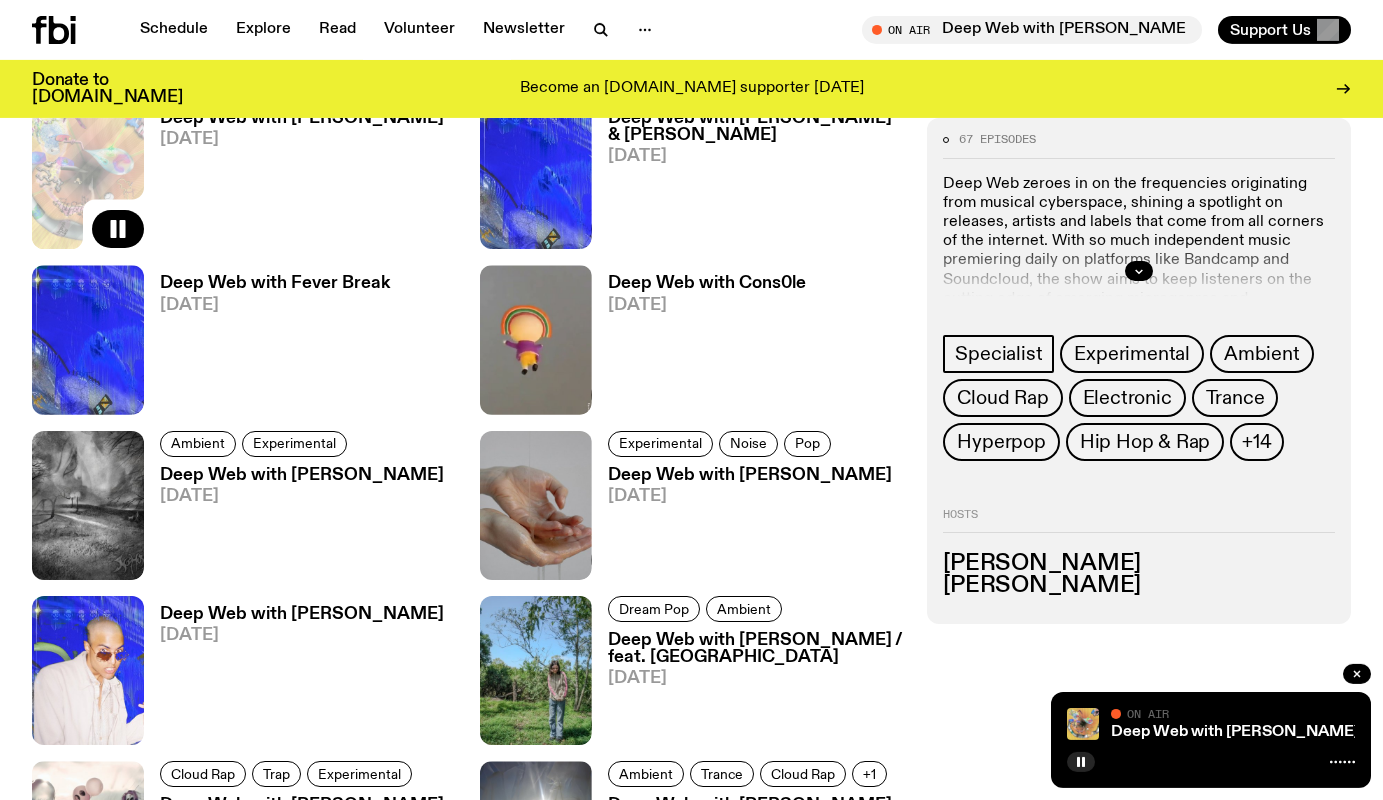 scroll, scrollTop: 1122, scrollLeft: 0, axis: vertical 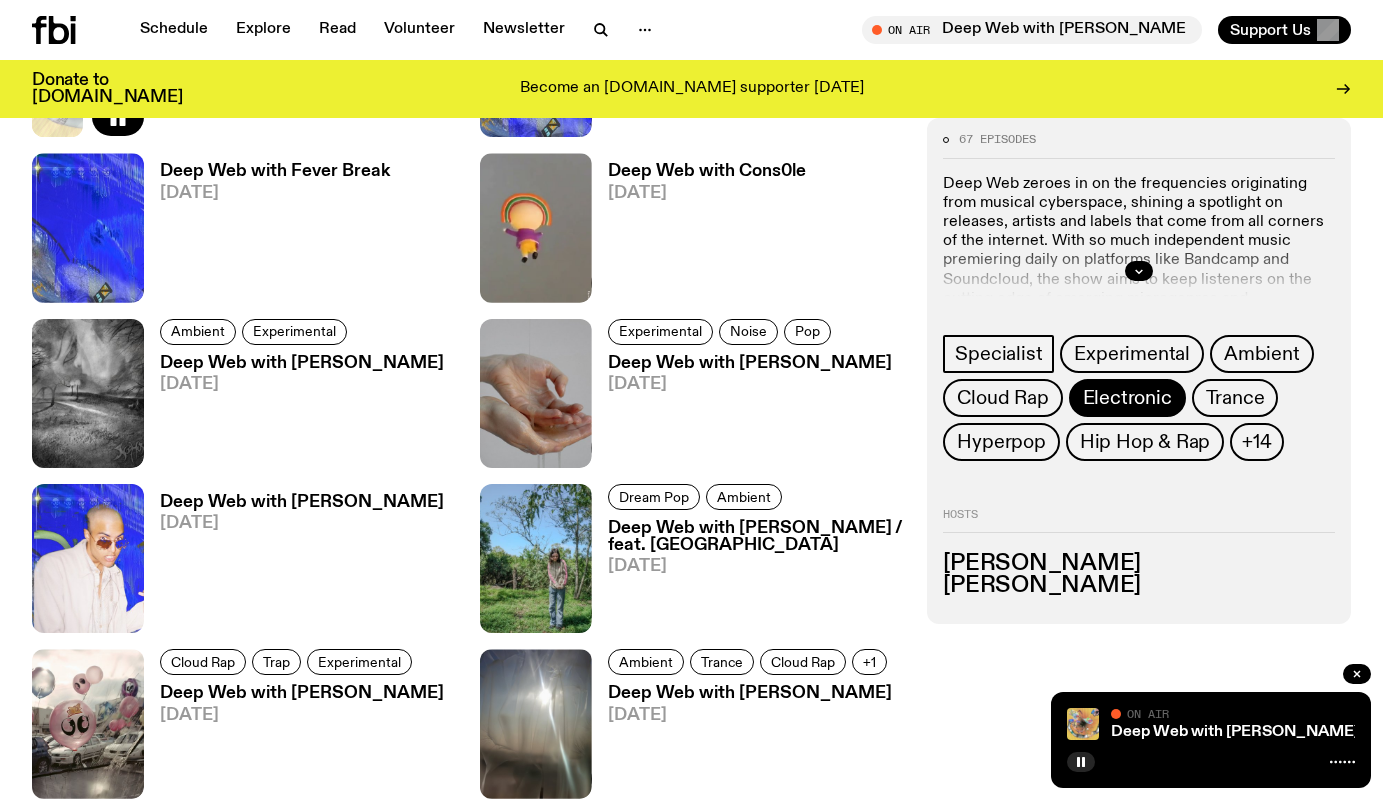 click on "Electronic" at bounding box center [1127, 398] 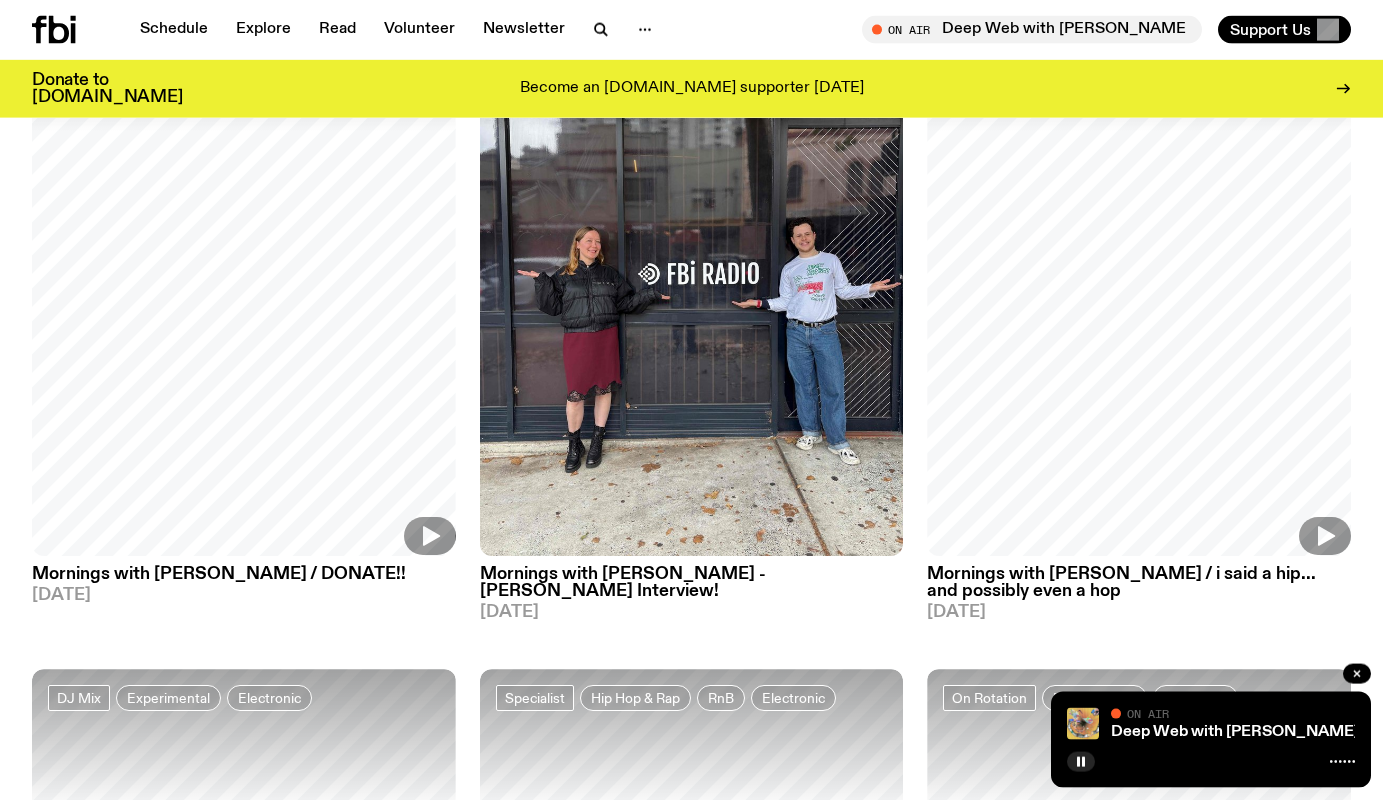scroll, scrollTop: 204, scrollLeft: 0, axis: vertical 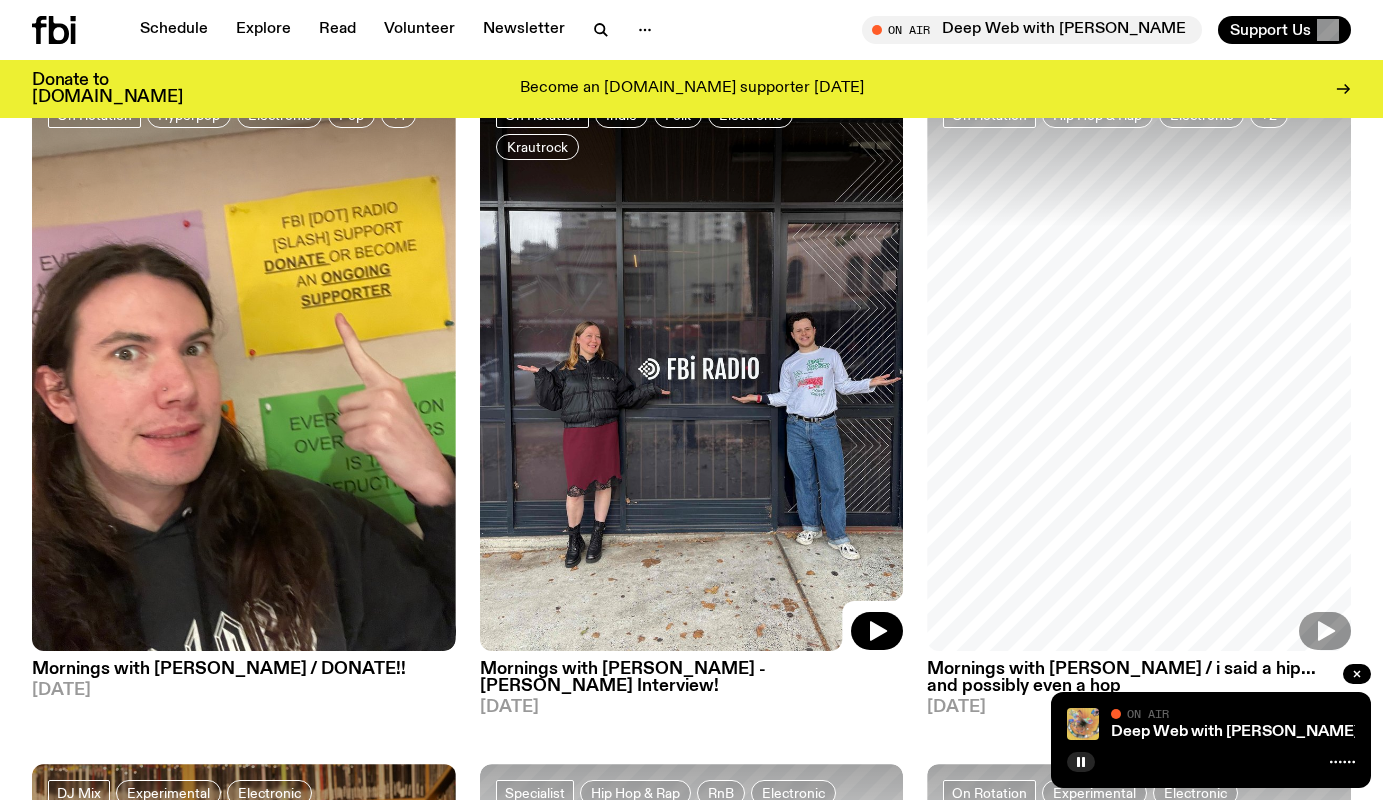 click 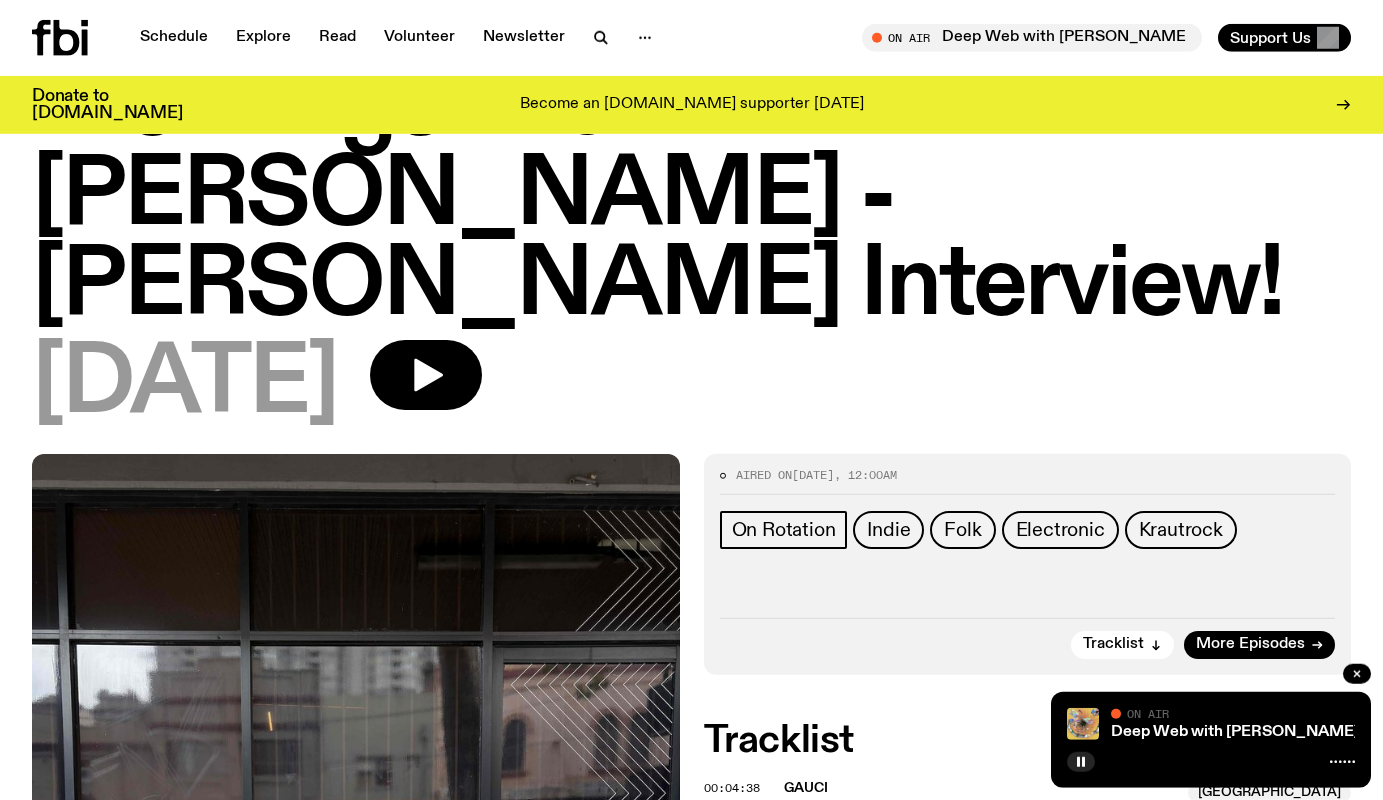 scroll, scrollTop: 0, scrollLeft: 0, axis: both 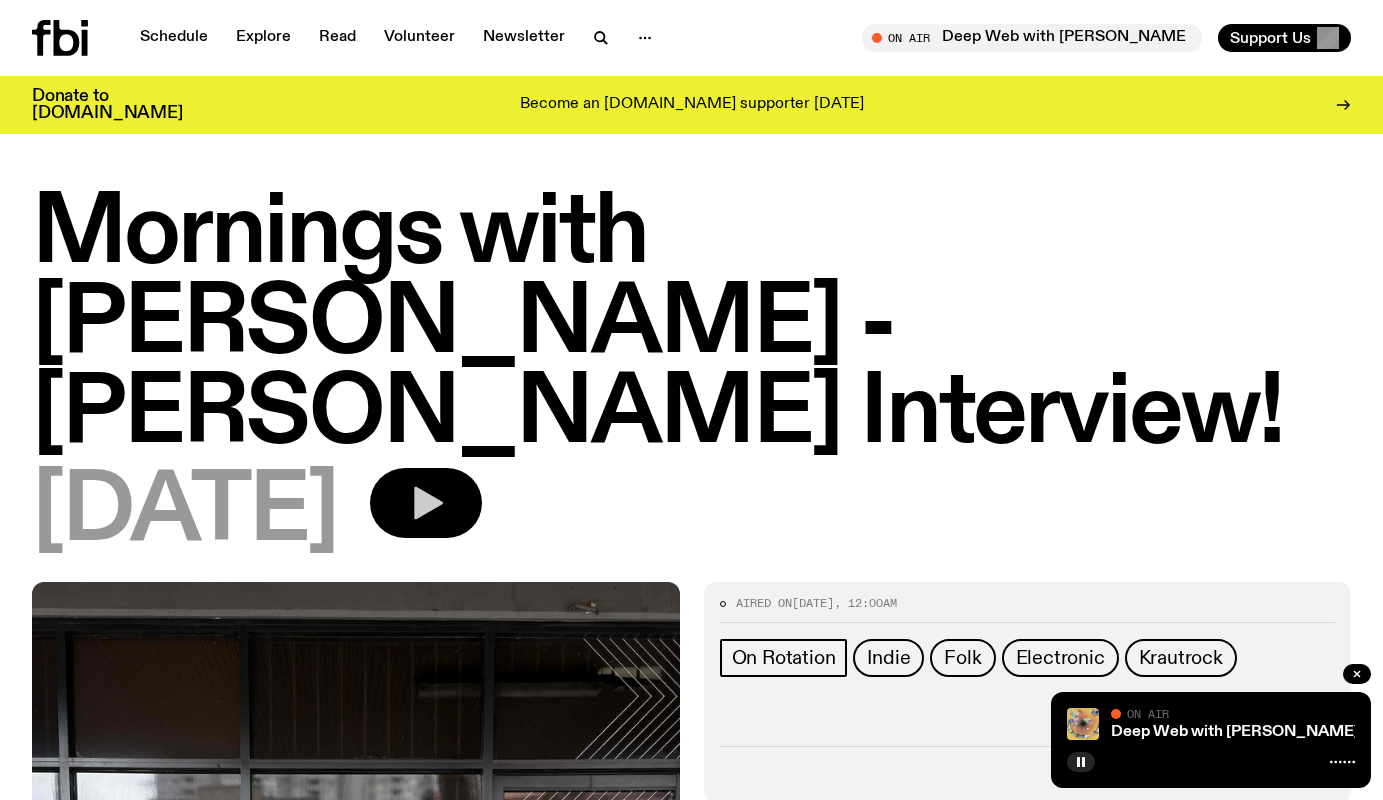 click 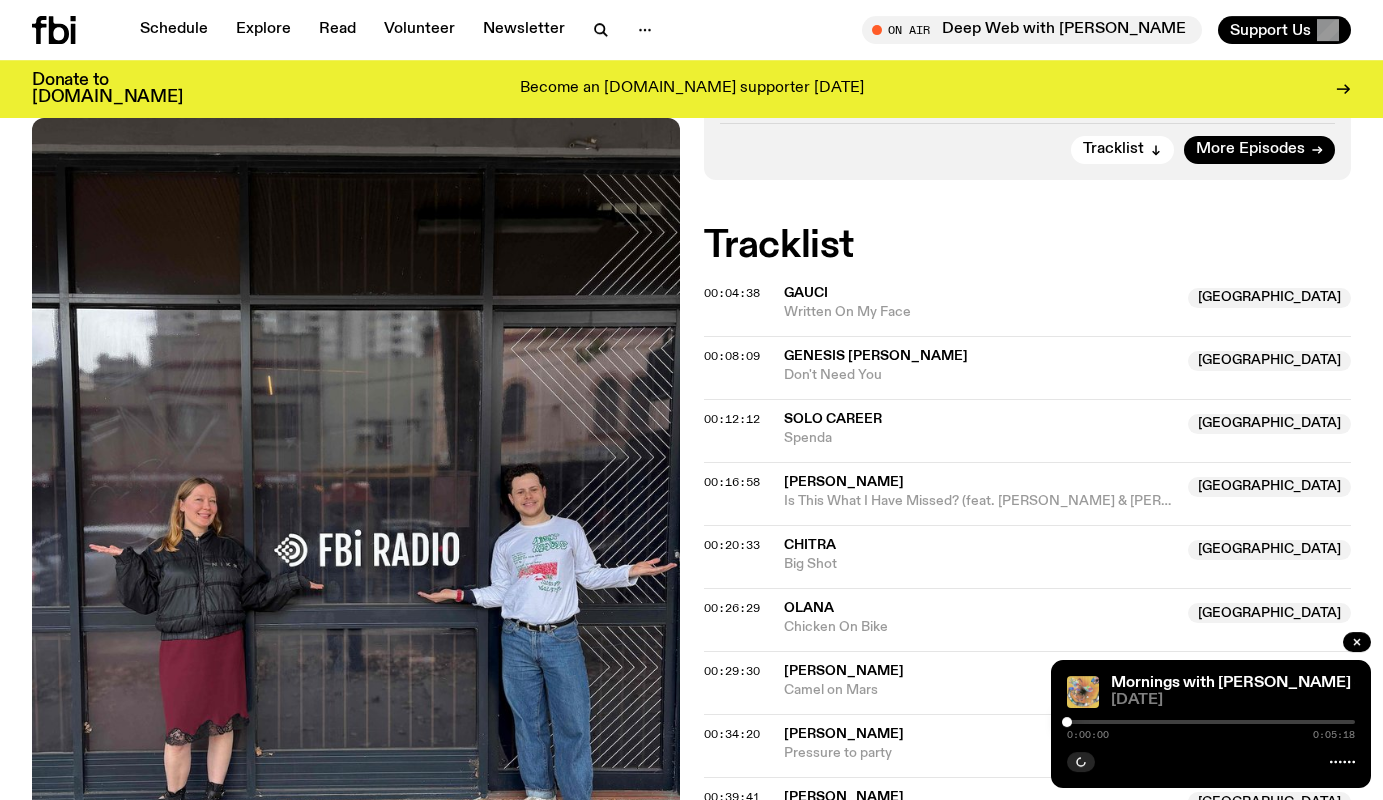 scroll, scrollTop: 612, scrollLeft: 0, axis: vertical 